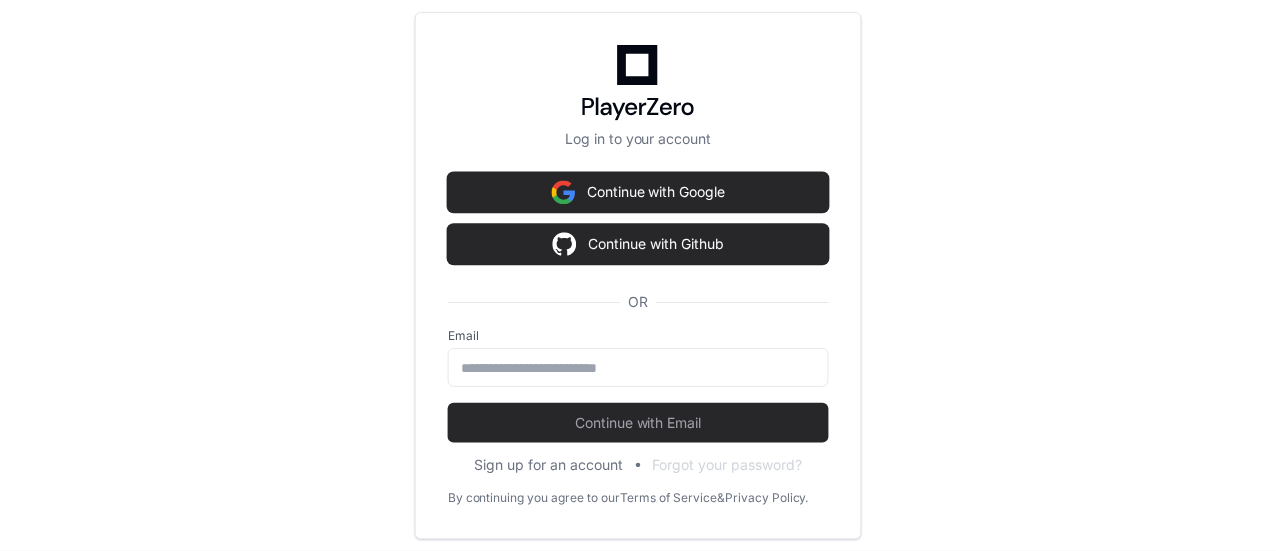 scroll, scrollTop: 0, scrollLeft: 0, axis: both 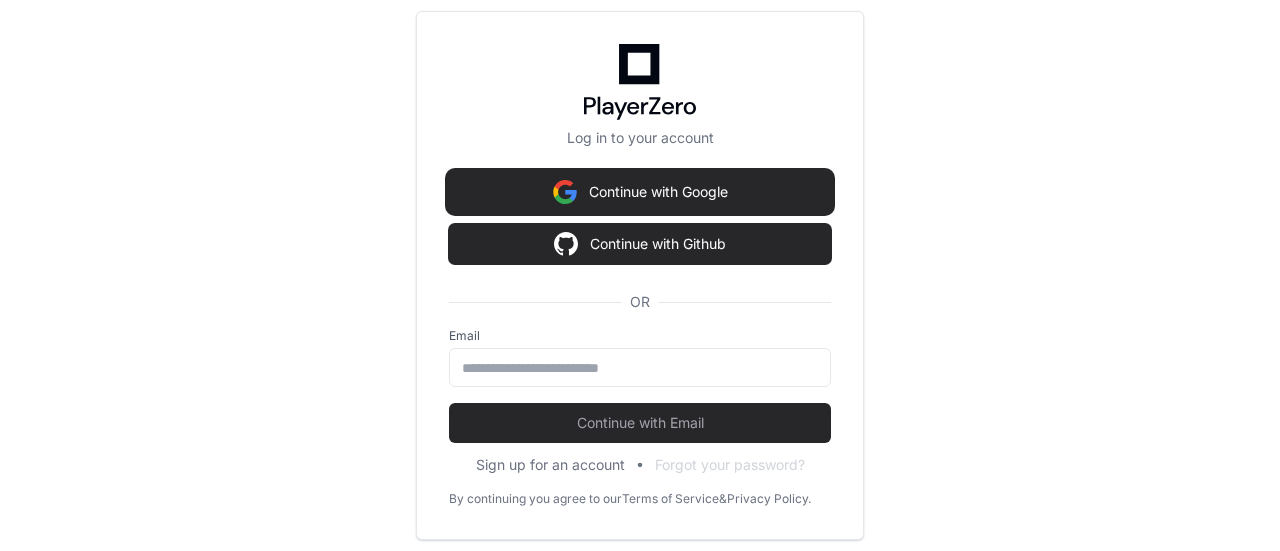 drag, startPoint x: 0, startPoint y: 0, endPoint x: 620, endPoint y: 193, distance: 649.34503 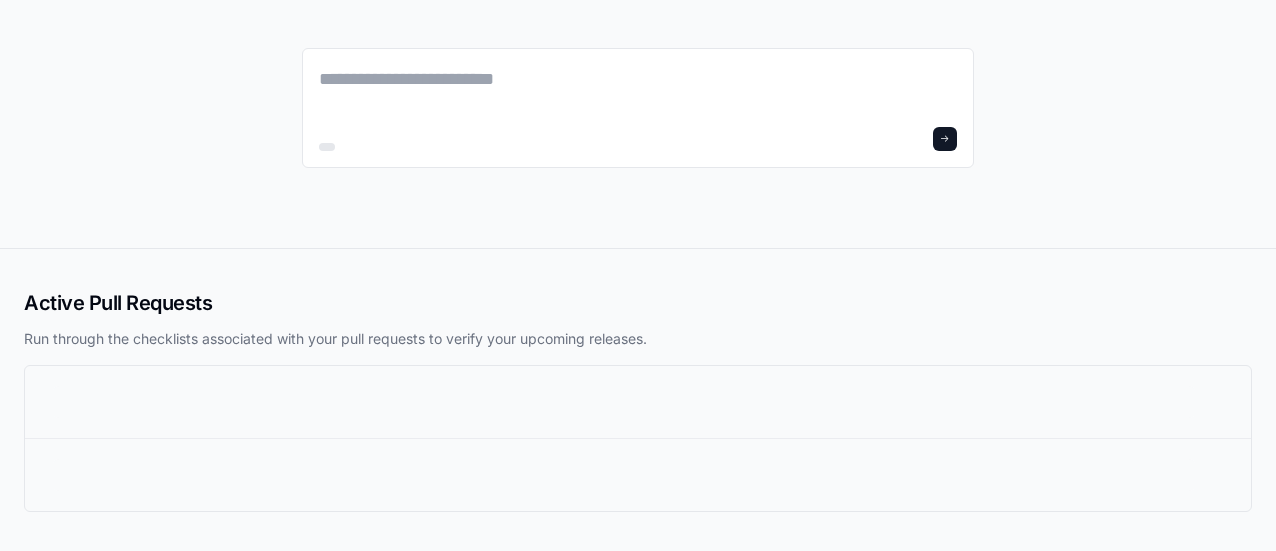 scroll, scrollTop: 0, scrollLeft: 0, axis: both 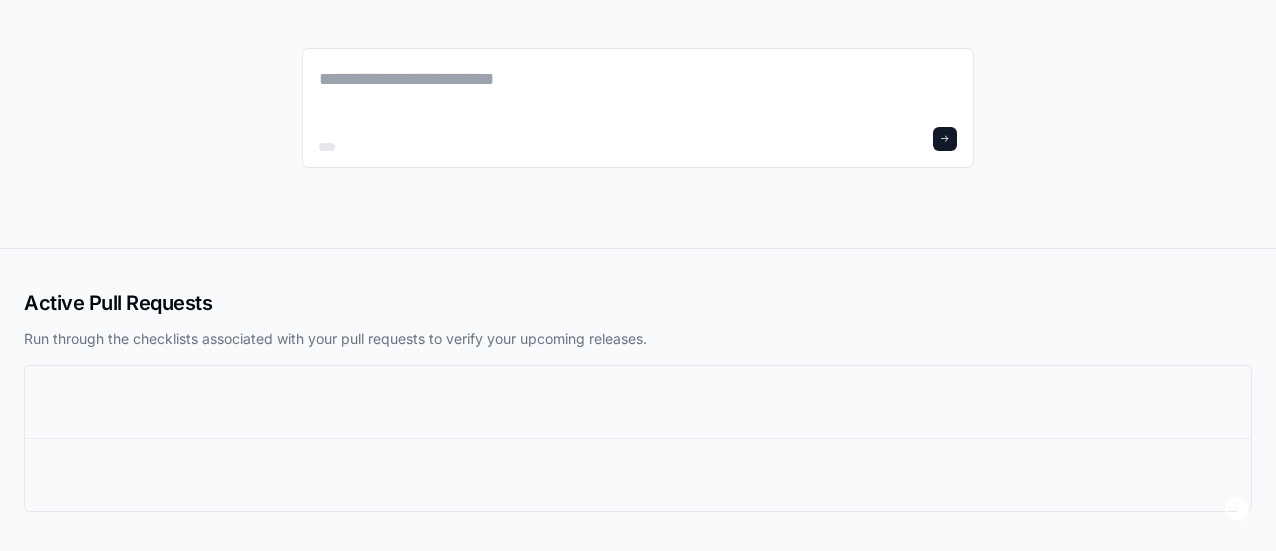 click 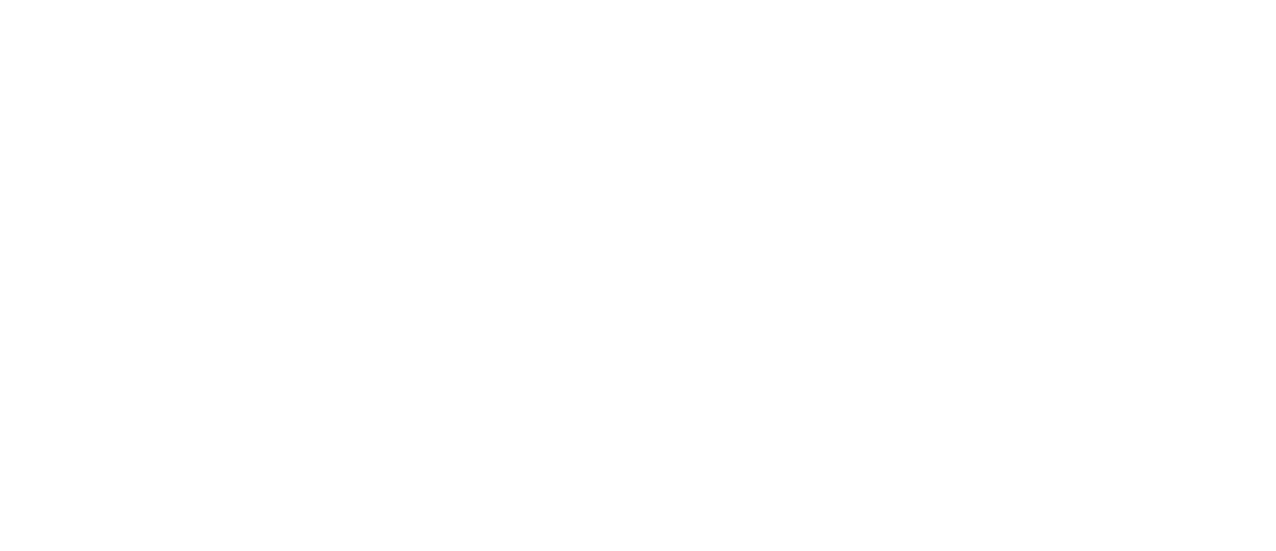 scroll, scrollTop: 0, scrollLeft: 0, axis: both 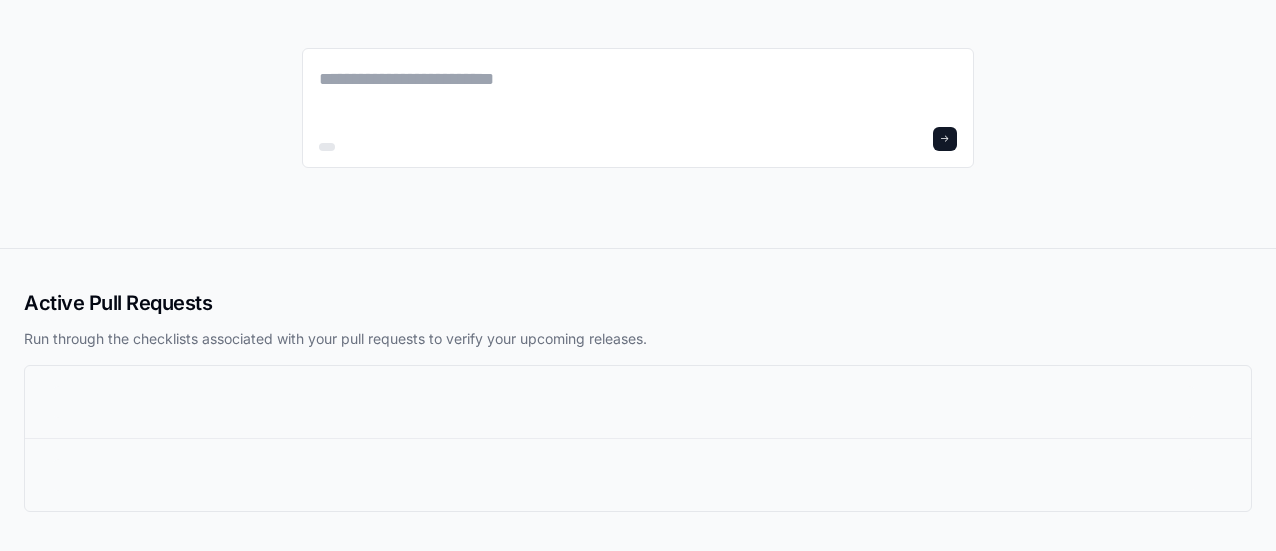 click 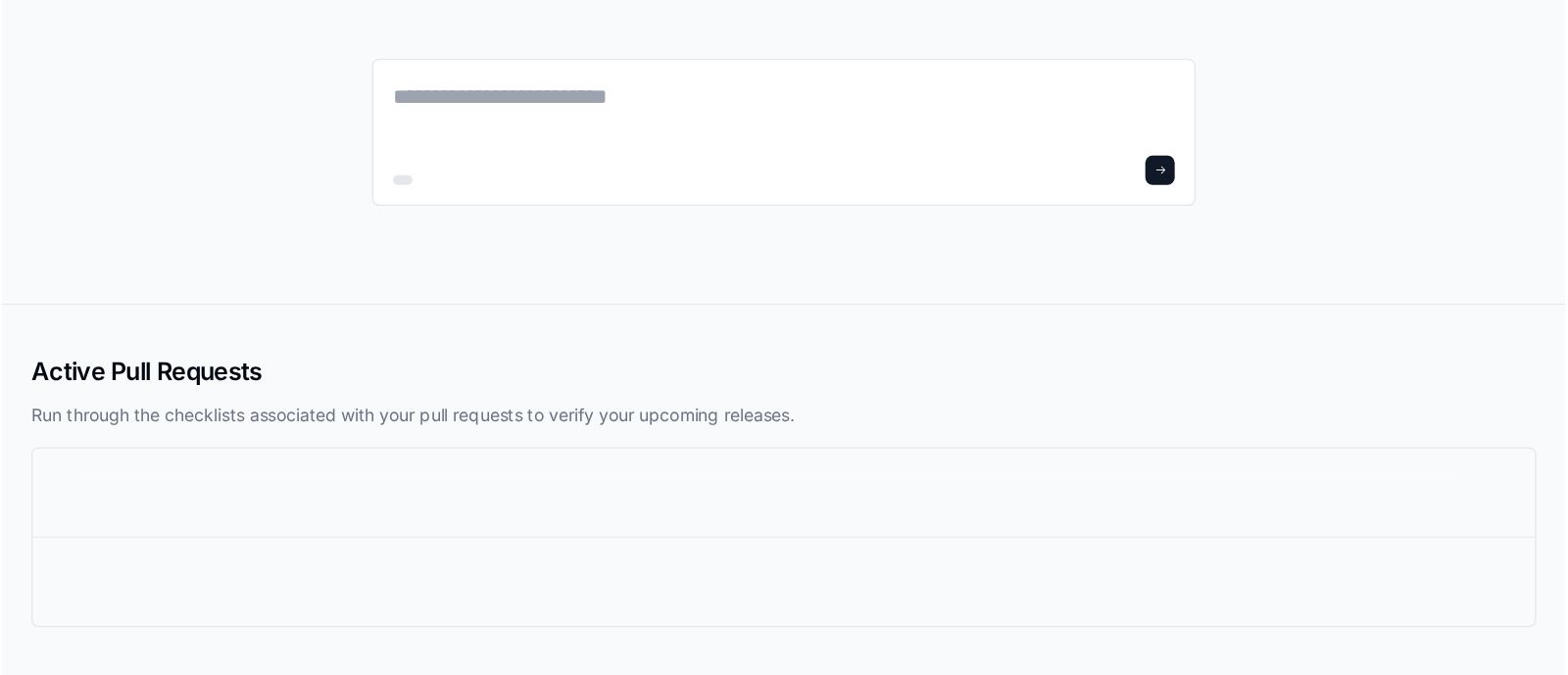 scroll, scrollTop: 0, scrollLeft: 0, axis: both 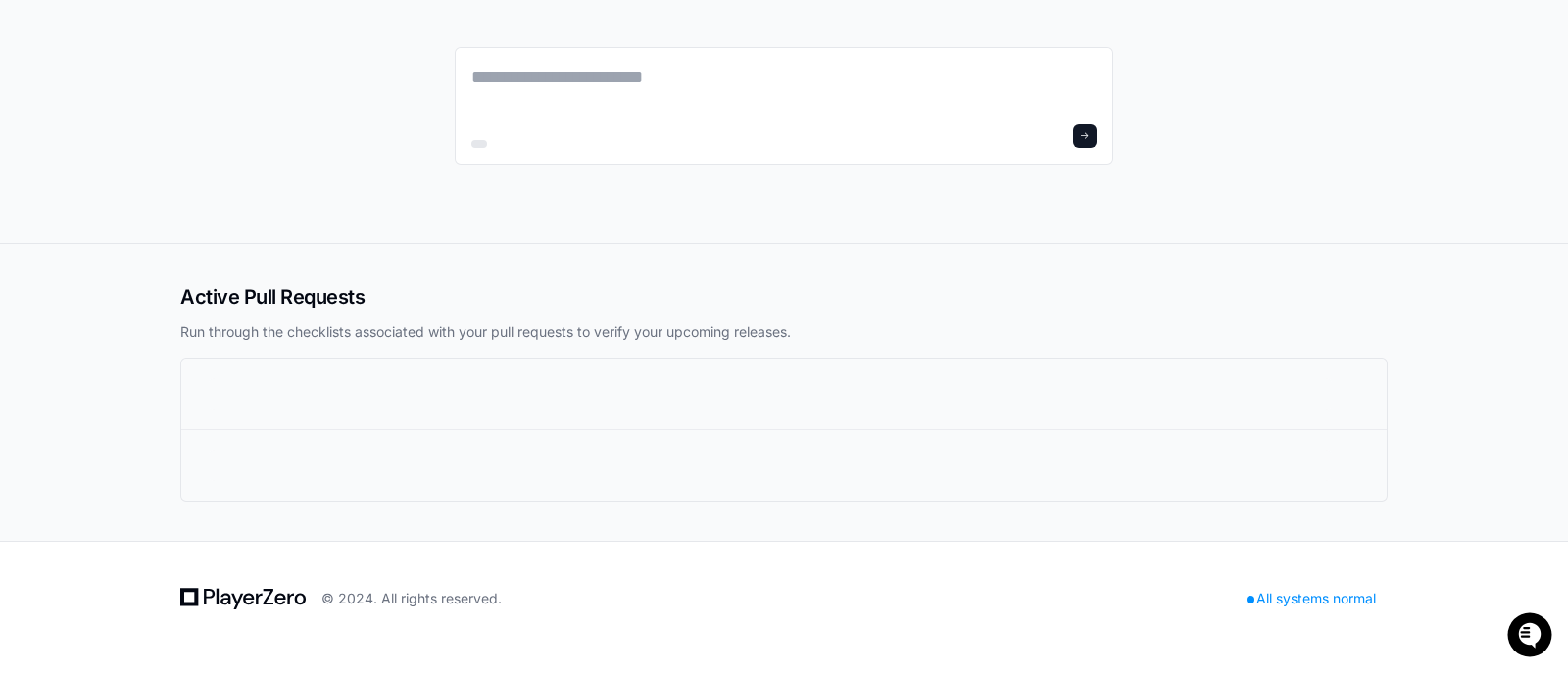 drag, startPoint x: 1118, startPoint y: 3, endPoint x: 1120, endPoint y: 267, distance: 264.00758 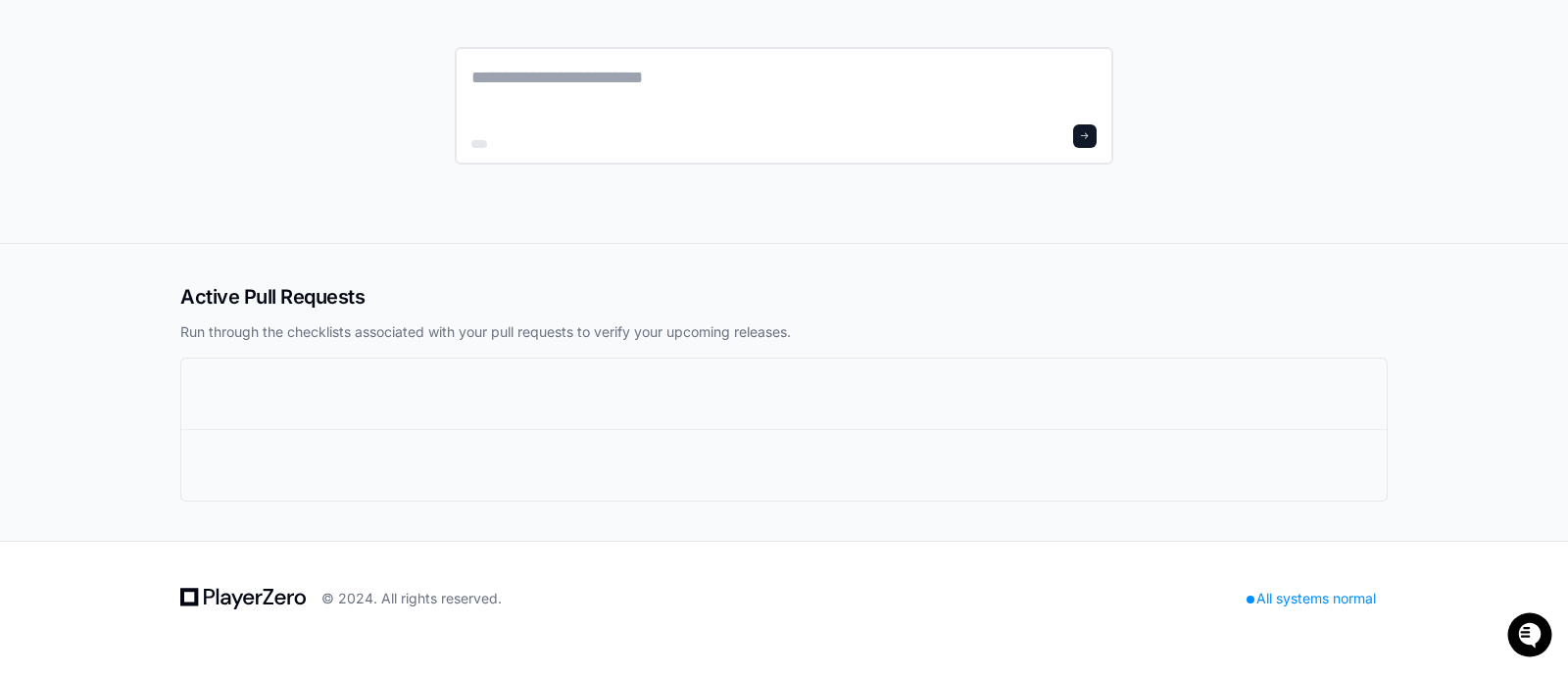 click 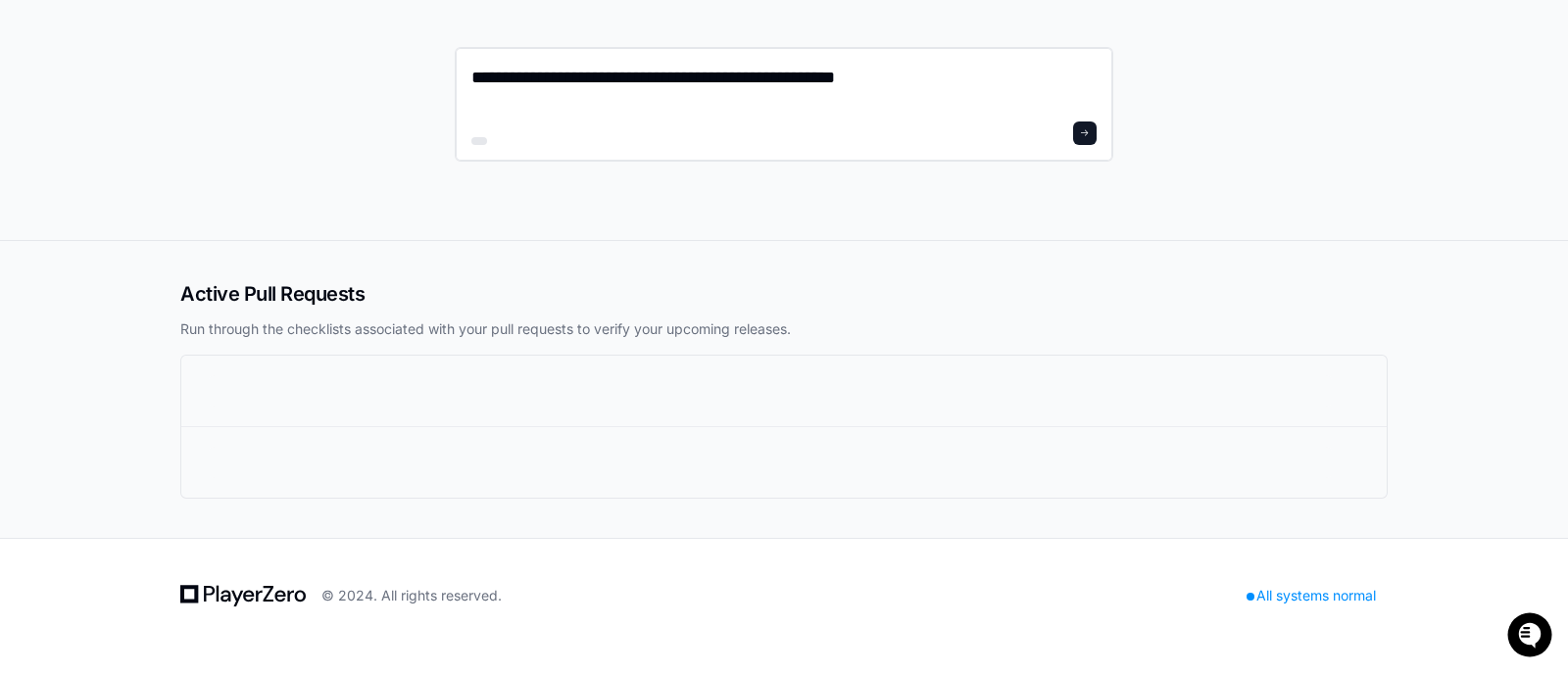 type on "**********" 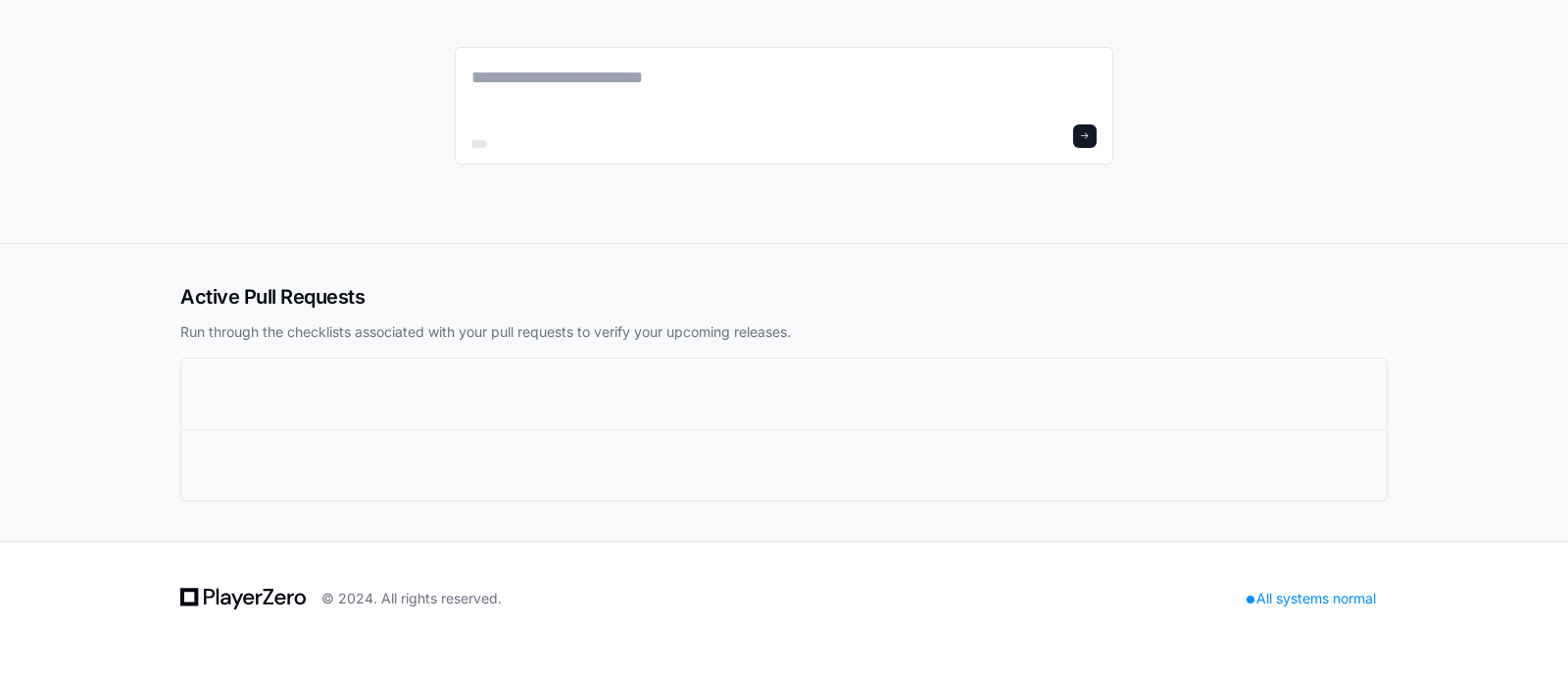 scroll, scrollTop: 0, scrollLeft: 0, axis: both 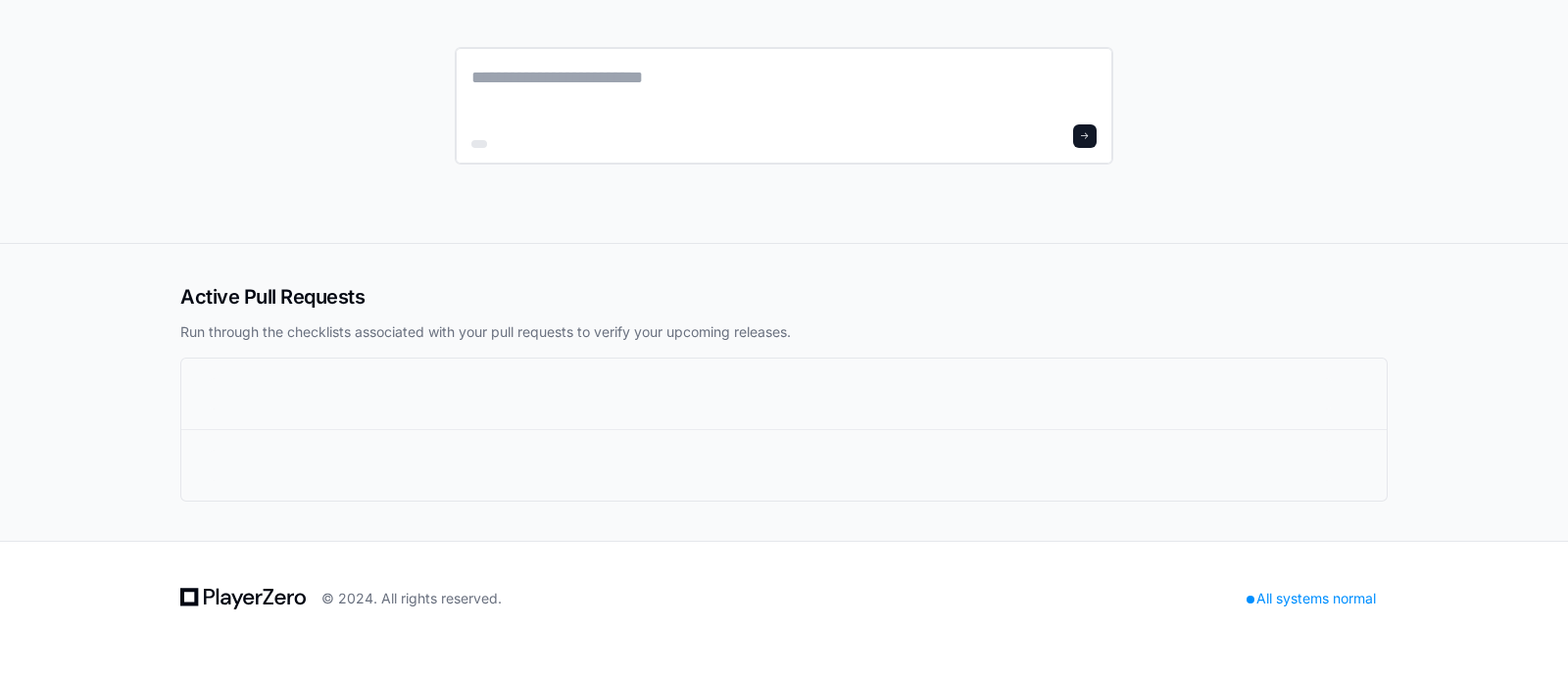 drag, startPoint x: 1509, startPoint y: 0, endPoint x: 1009, endPoint y: 163, distance: 525.8983 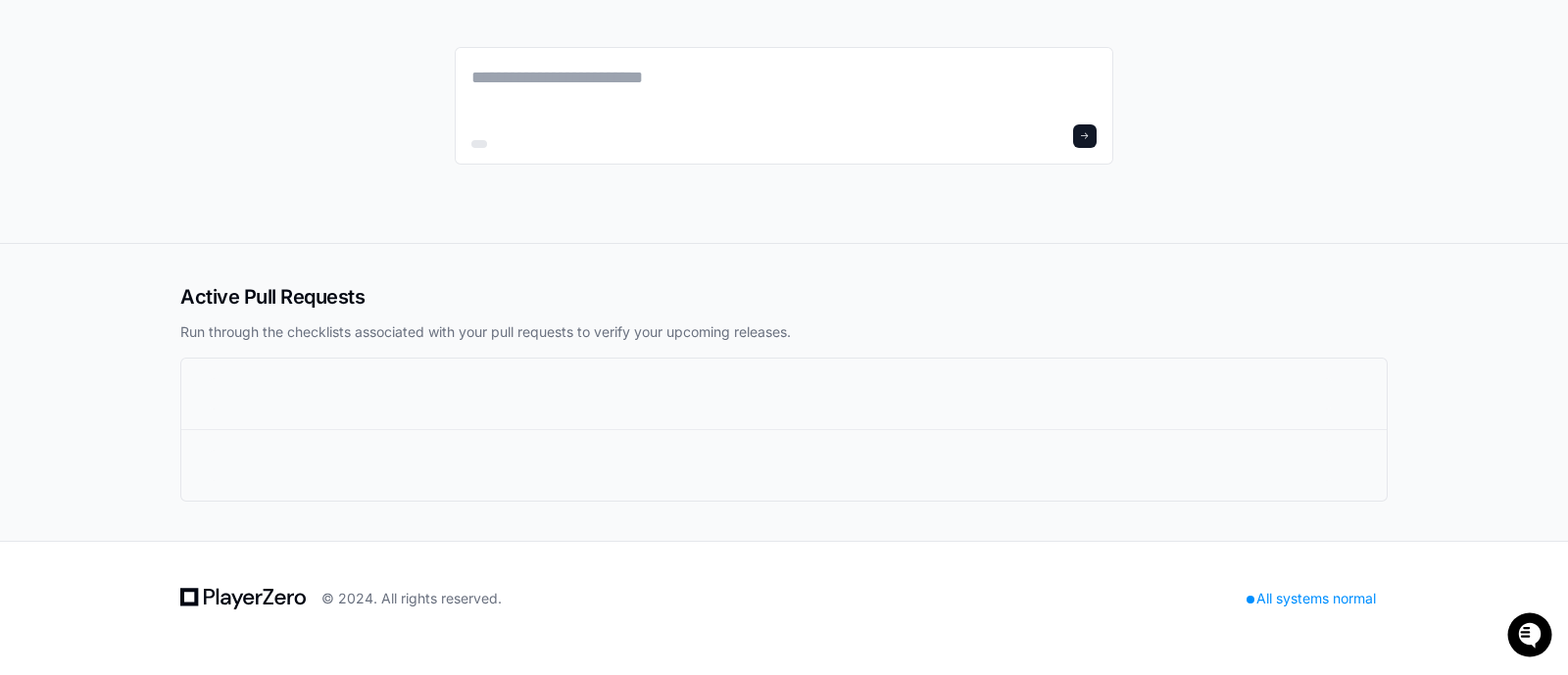 click 